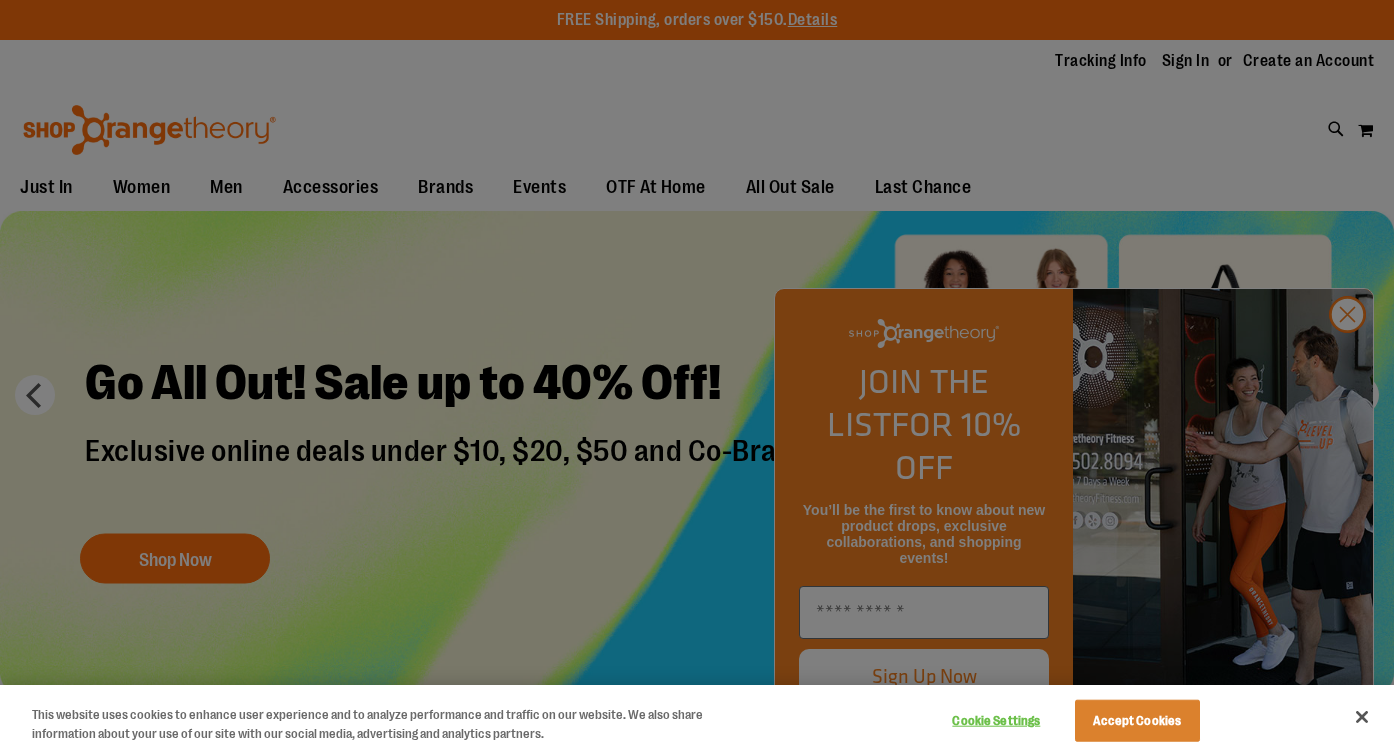 scroll, scrollTop: 161, scrollLeft: 0, axis: vertical 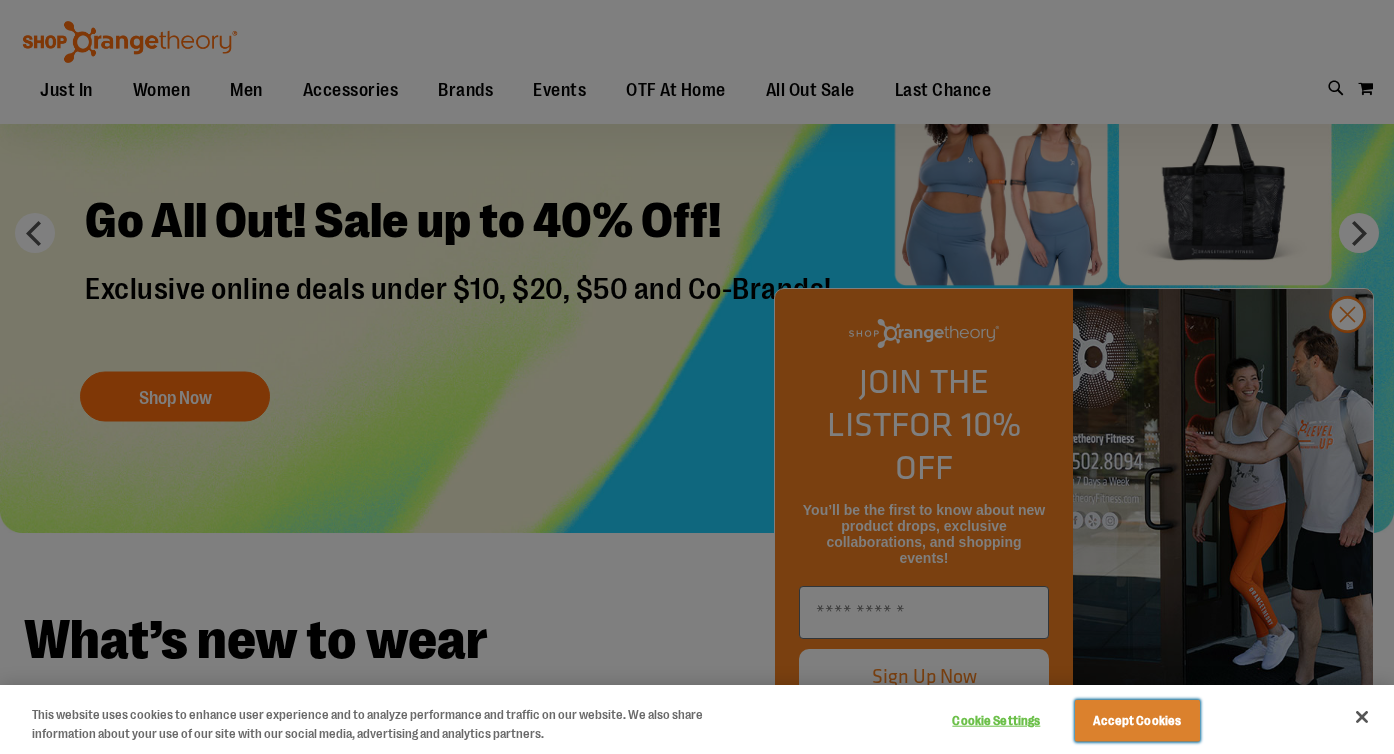drag, startPoint x: 1121, startPoint y: 700, endPoint x: 1122, endPoint y: 721, distance: 21.023796 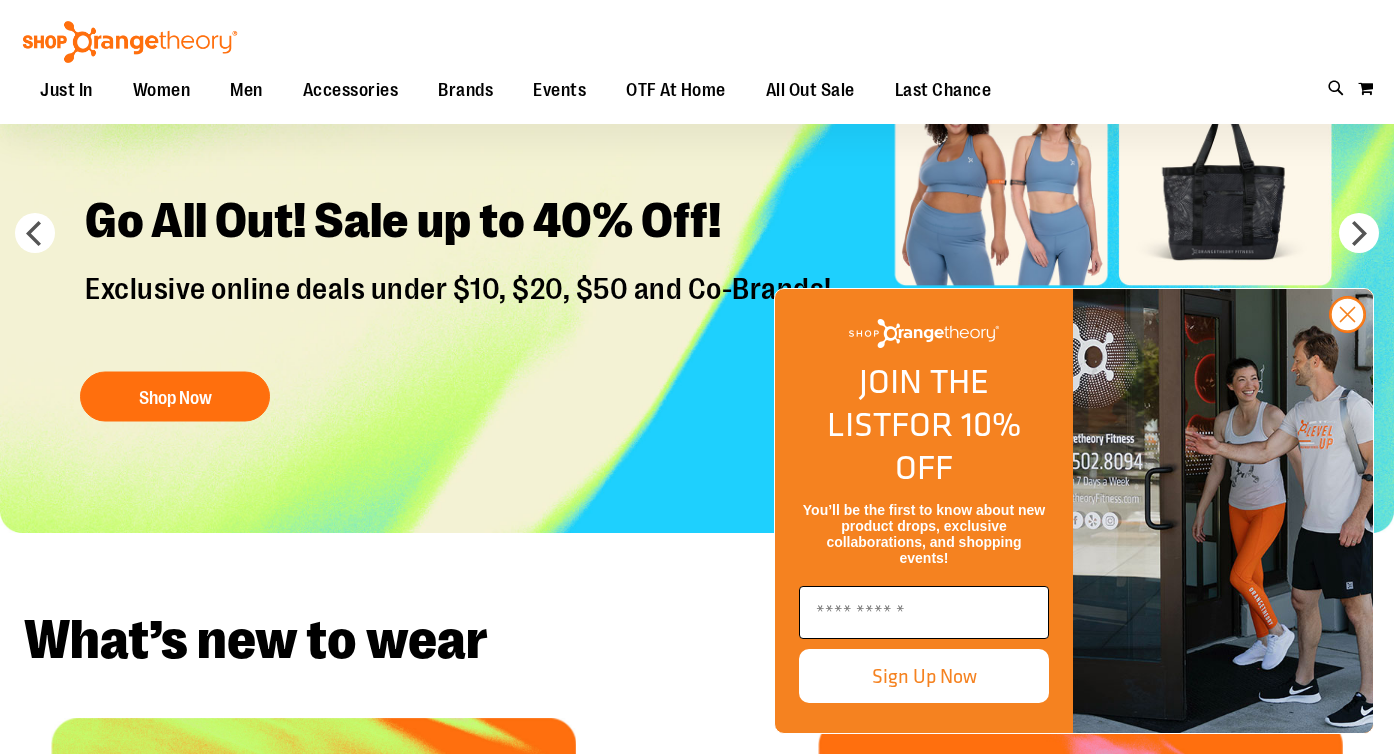 click at bounding box center (924, 612) 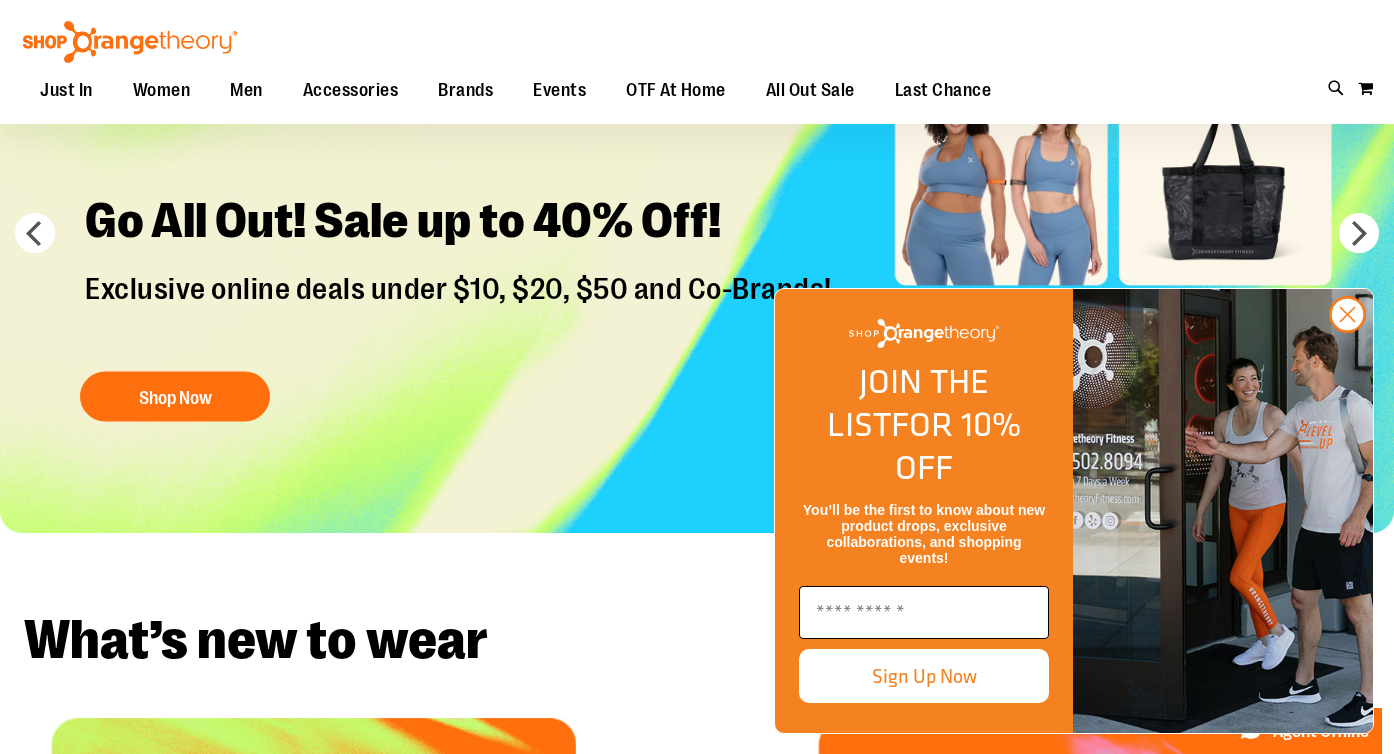 click at bounding box center (924, 612) 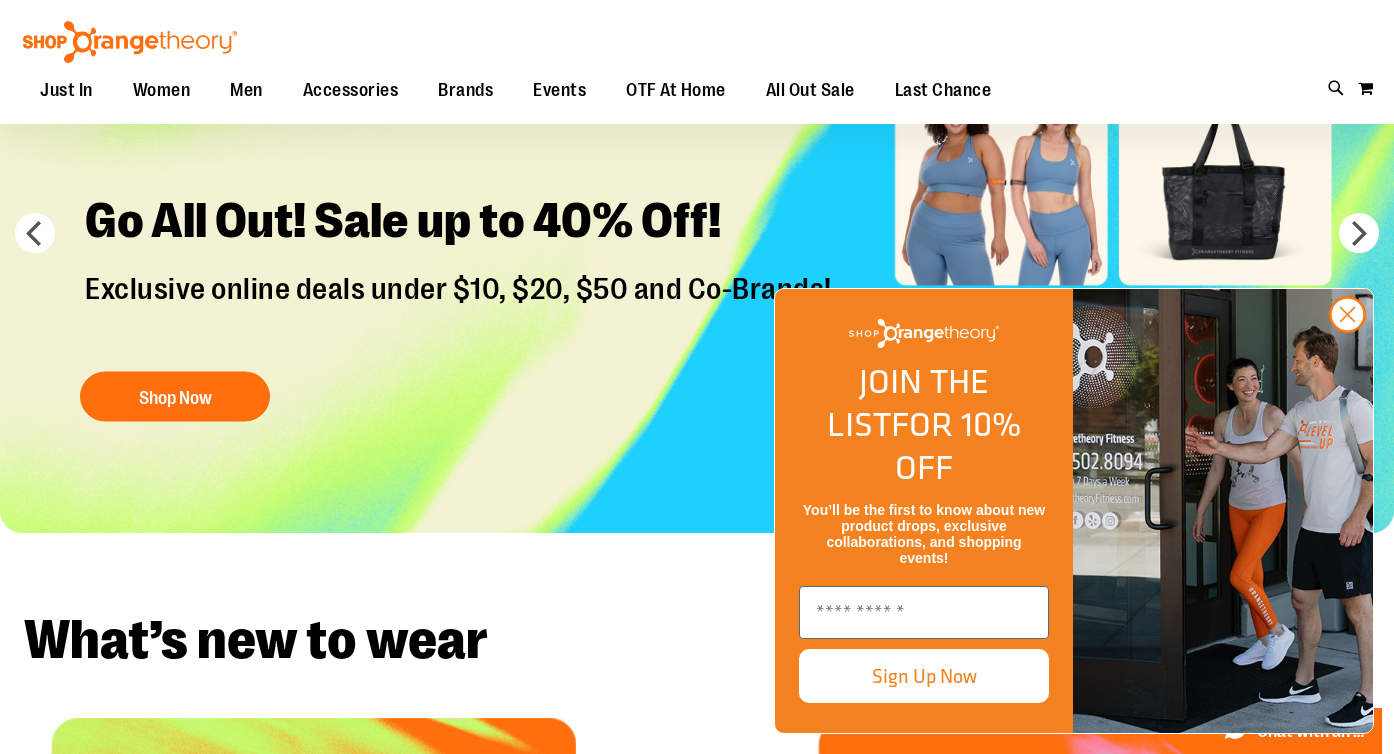 type on "**********" 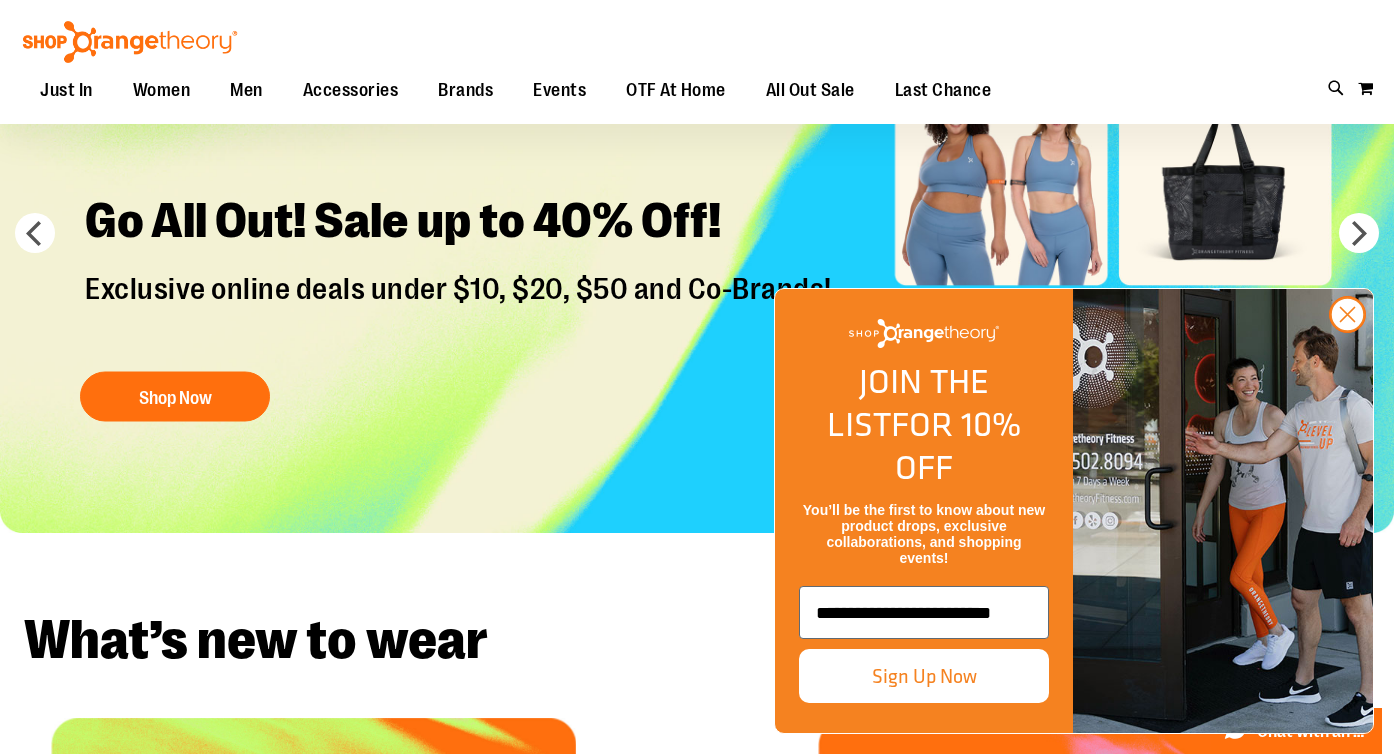 scroll, scrollTop: 0, scrollLeft: 0, axis: both 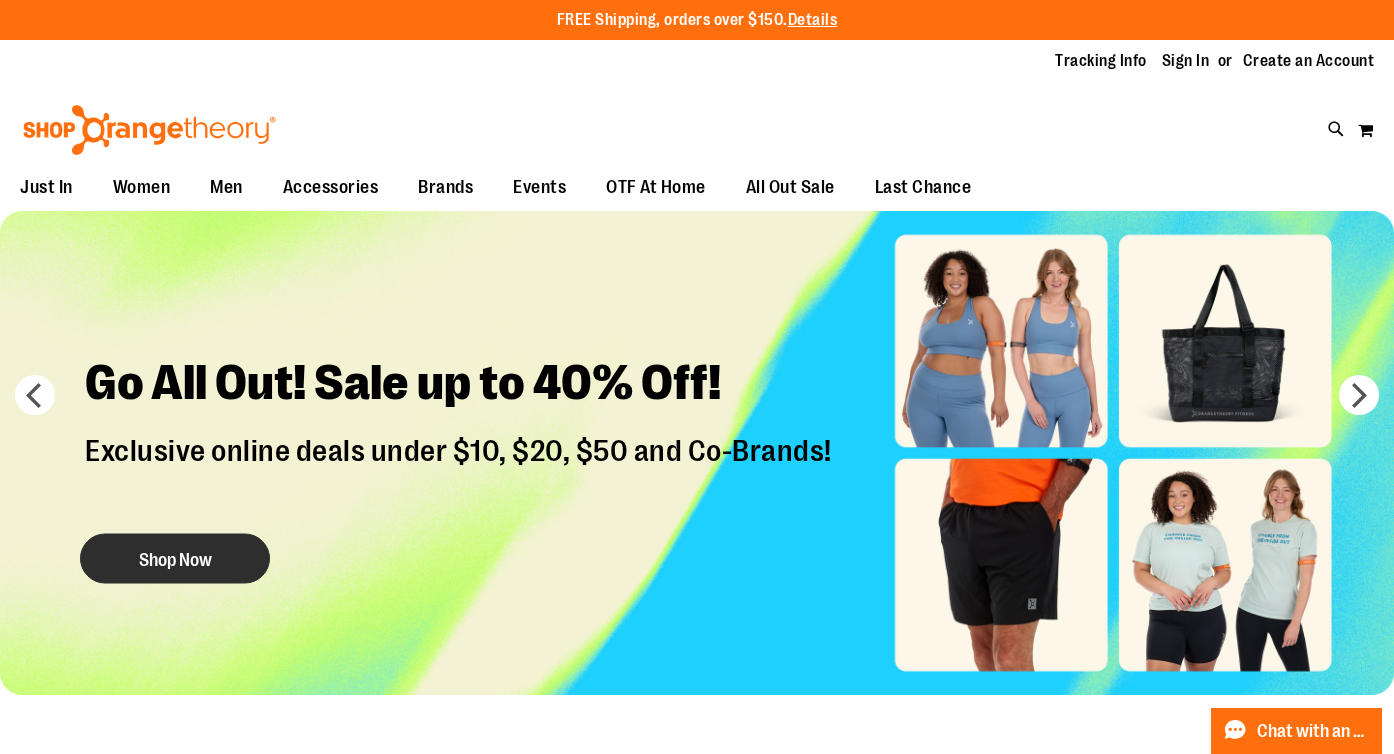 click on "Shop Now" at bounding box center (175, 558) 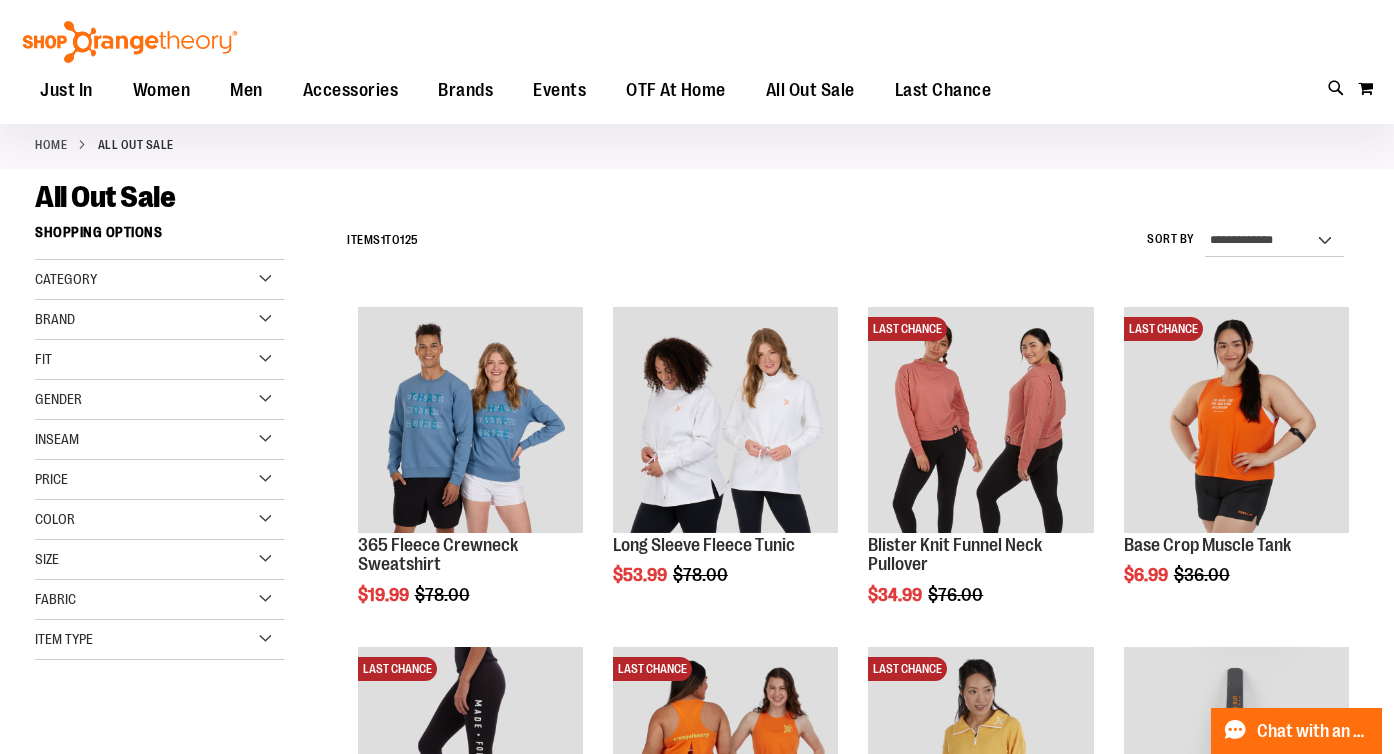scroll, scrollTop: 87, scrollLeft: 0, axis: vertical 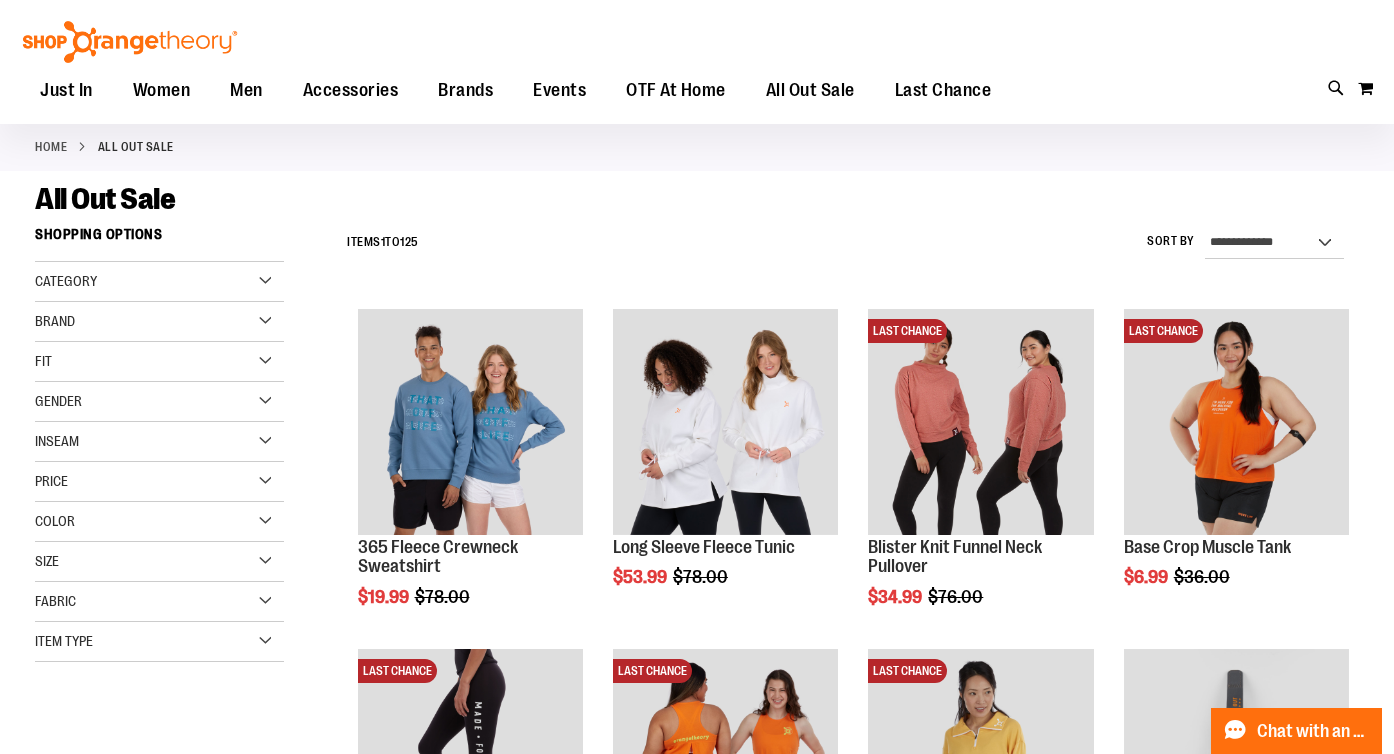 click on "Category" at bounding box center (159, 282) 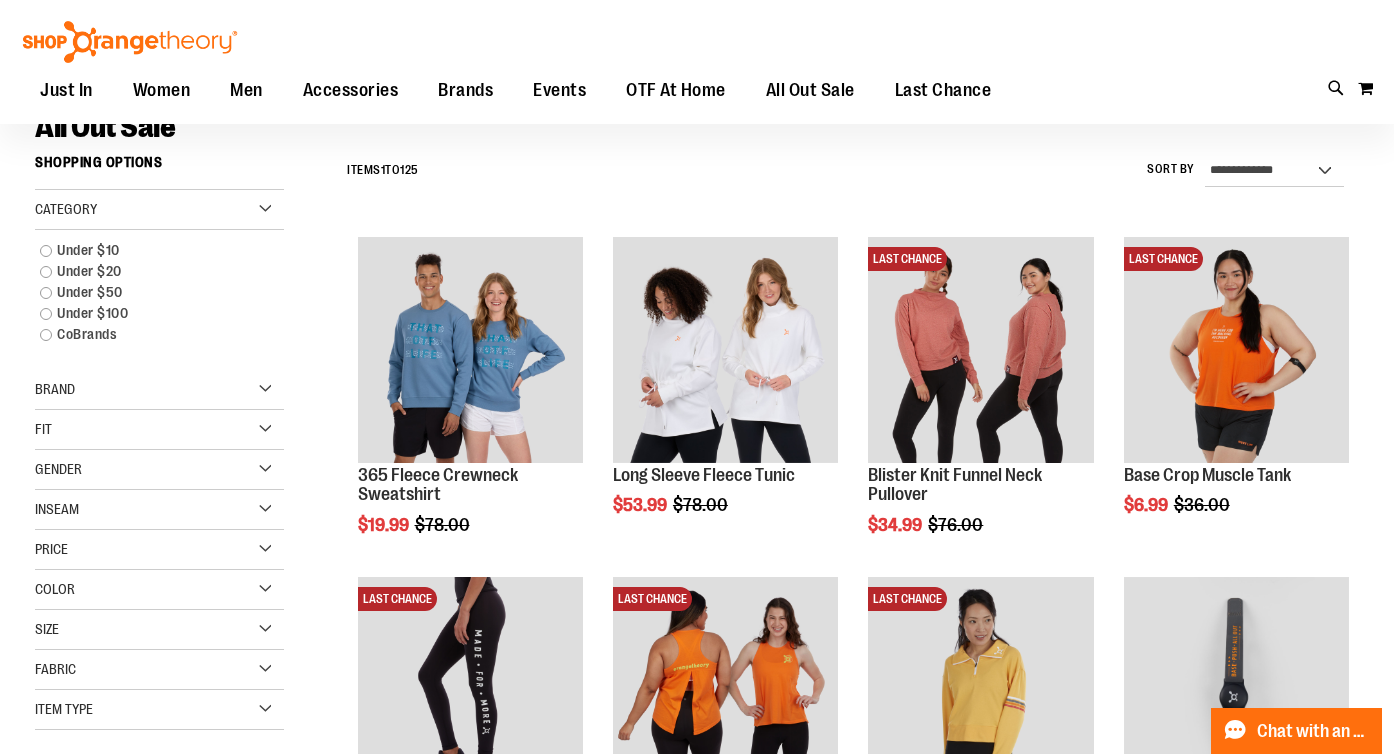 scroll, scrollTop: 168, scrollLeft: 0, axis: vertical 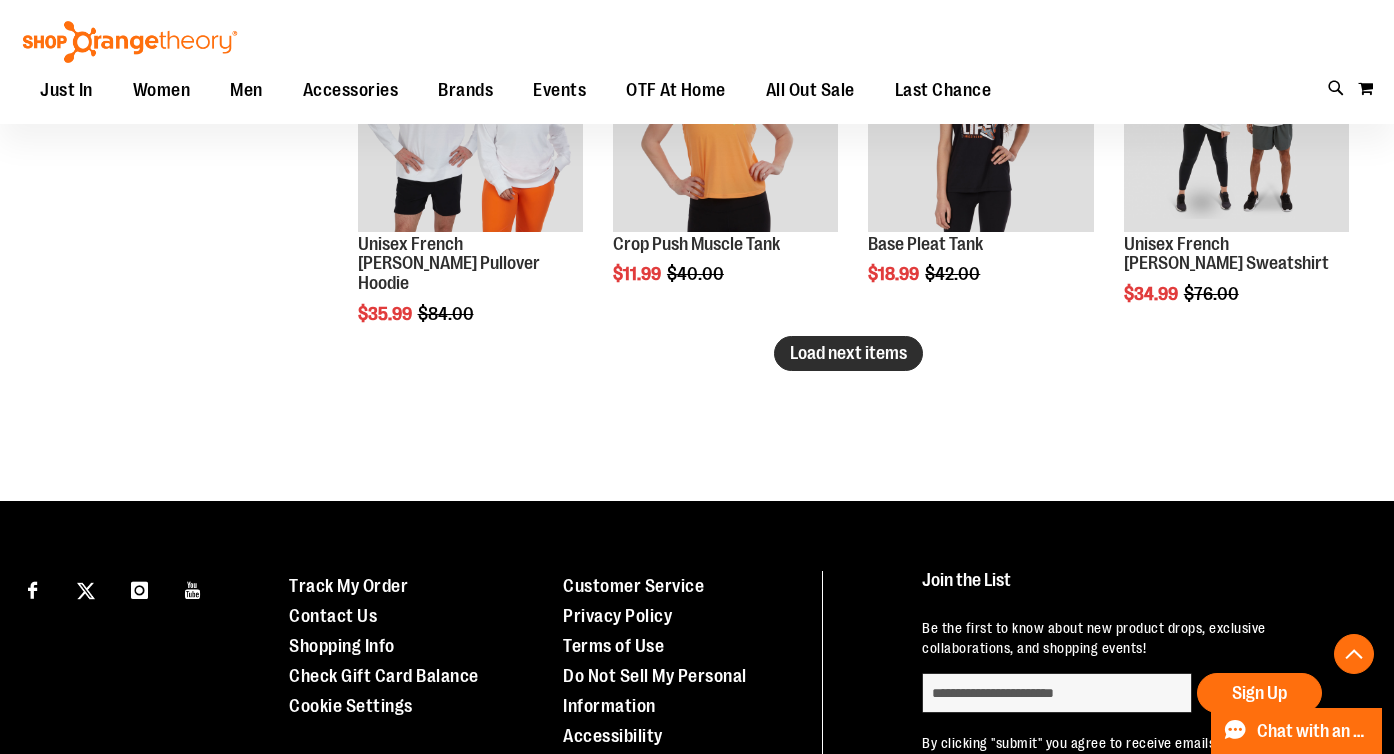 click on "Load next items" at bounding box center (848, 353) 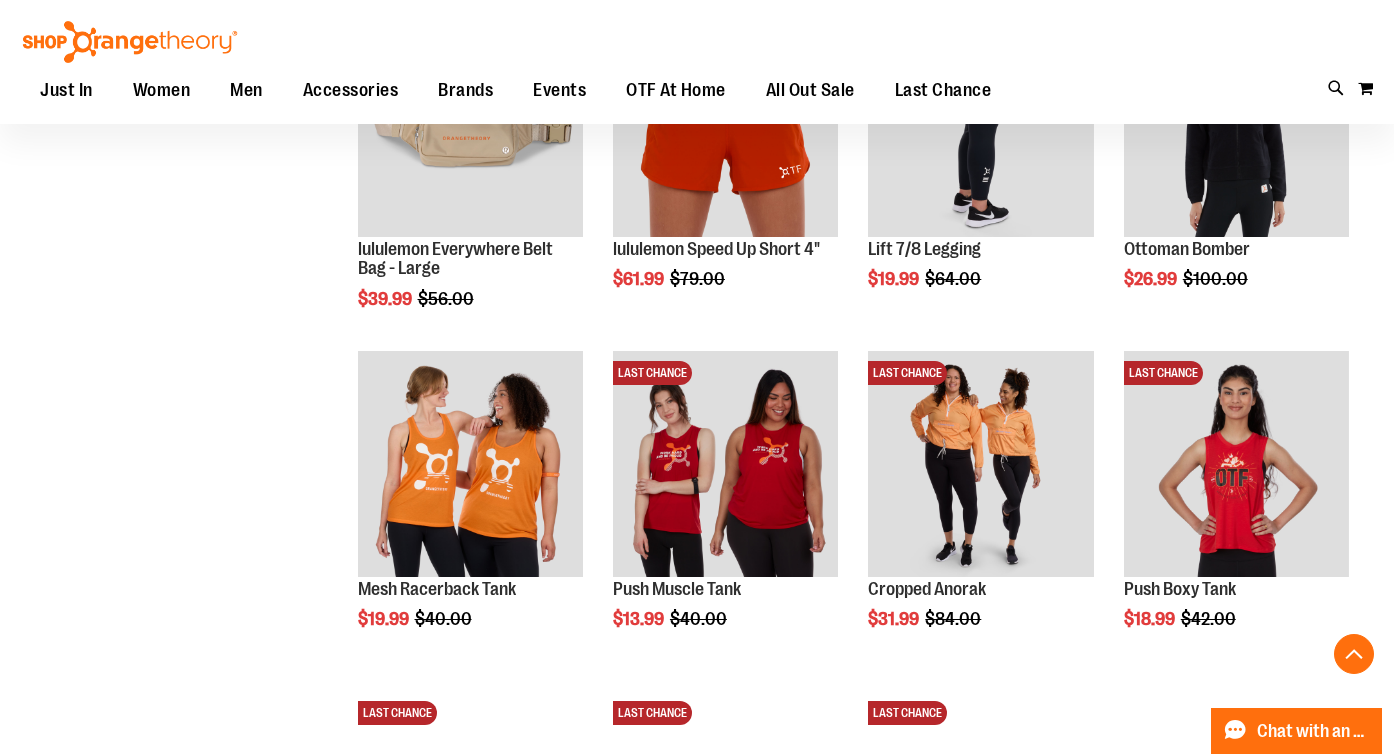 scroll, scrollTop: 3443, scrollLeft: 0, axis: vertical 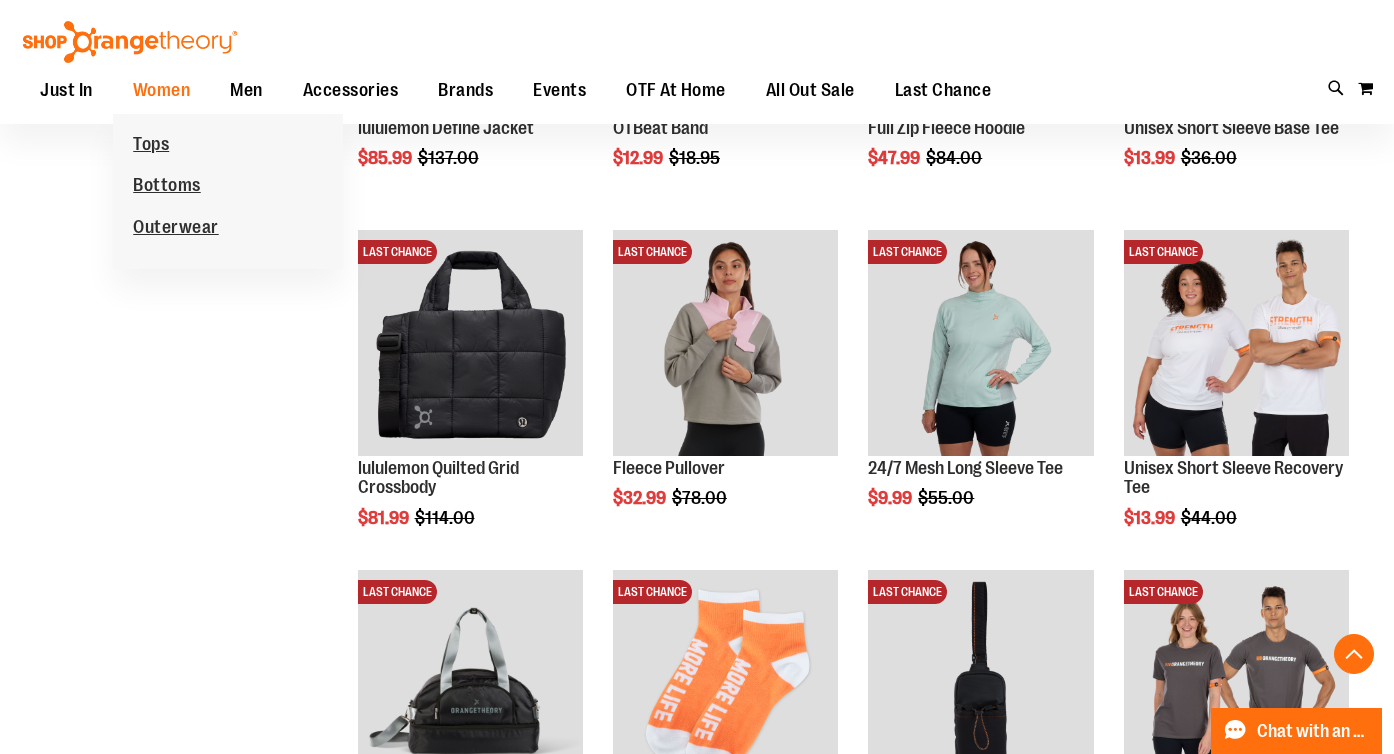 click on "Tops" at bounding box center [151, 146] 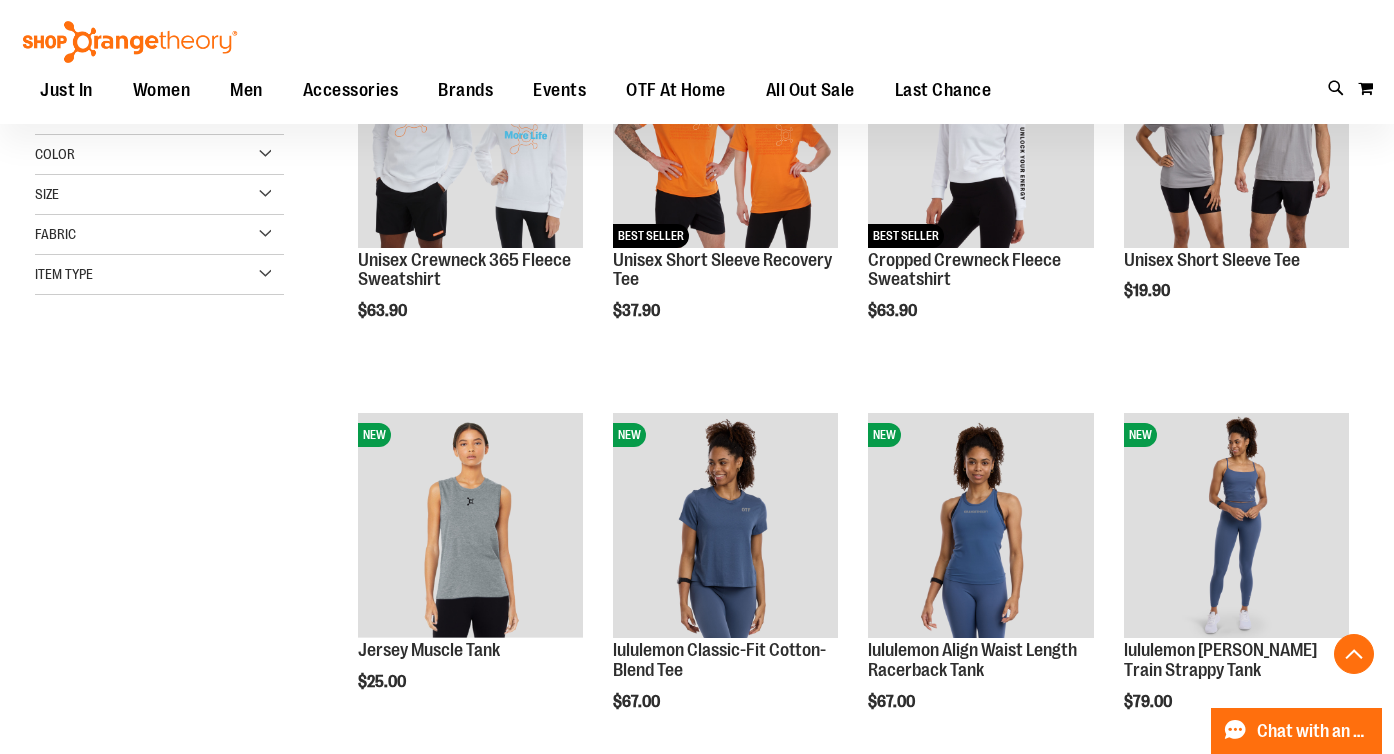 scroll, scrollTop: 376, scrollLeft: 0, axis: vertical 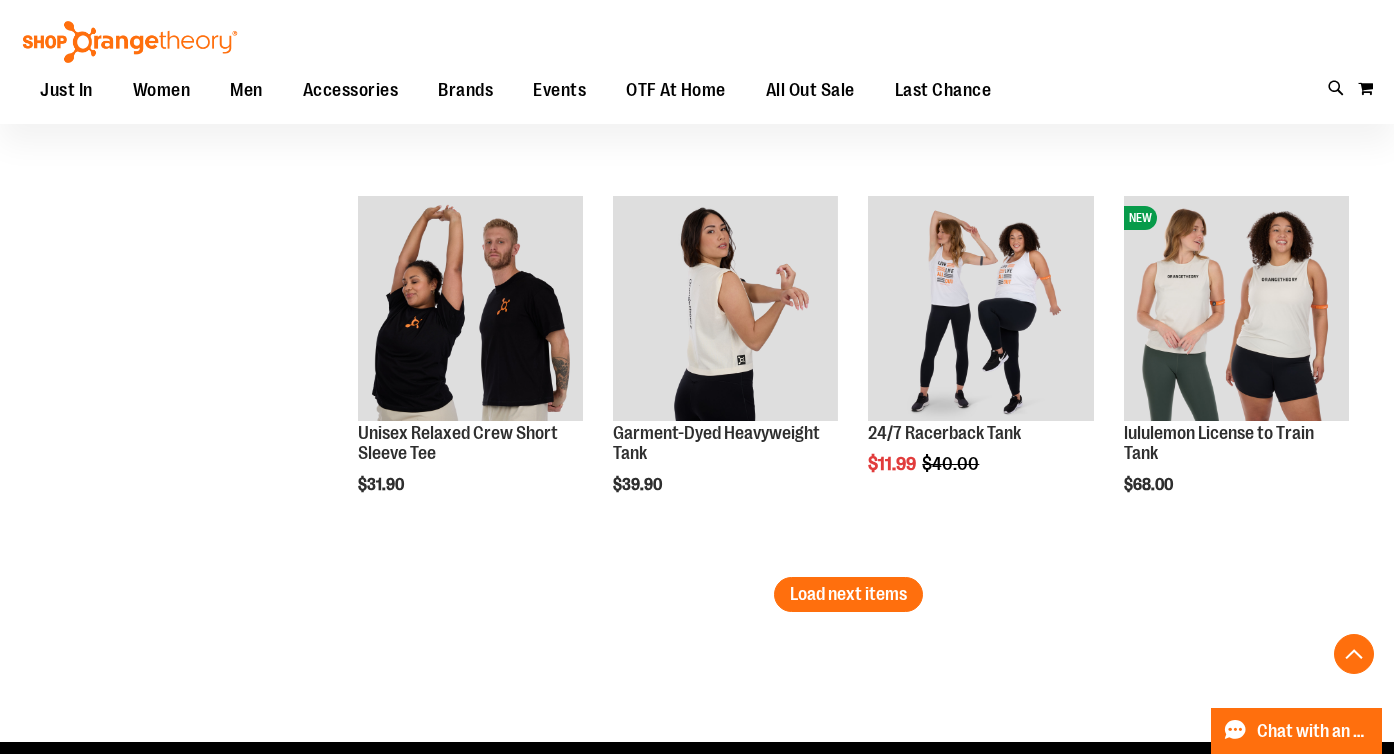 click on "Load next items" at bounding box center [848, 594] 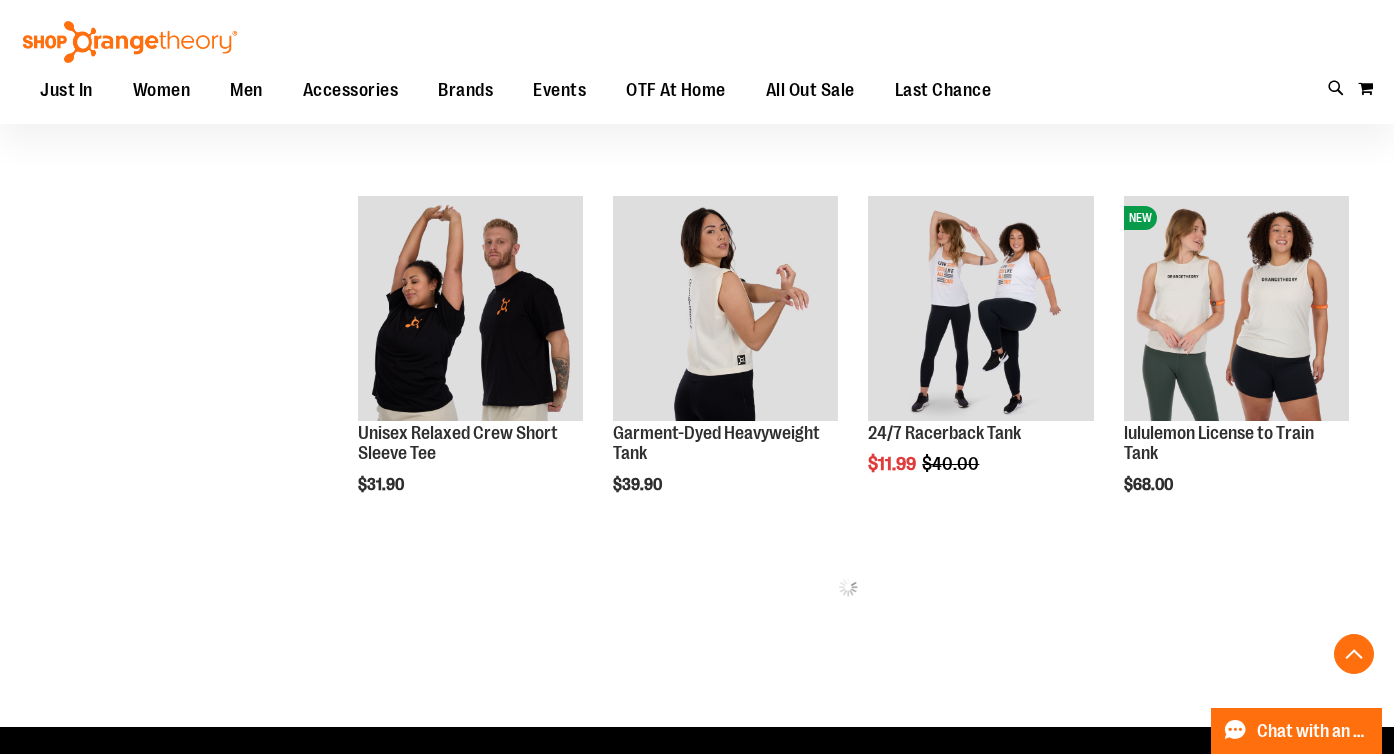 click on "**********" at bounding box center (848, -1188) 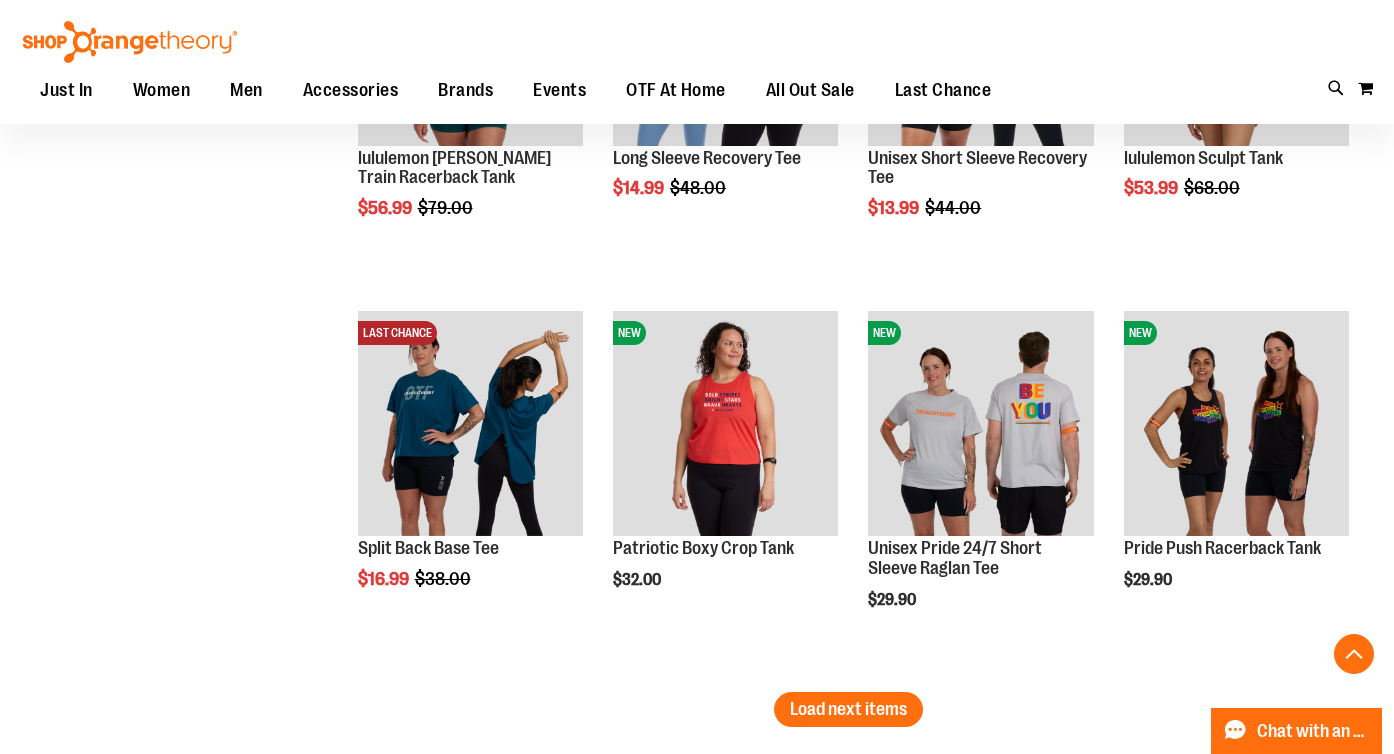 scroll, scrollTop: 4380, scrollLeft: 0, axis: vertical 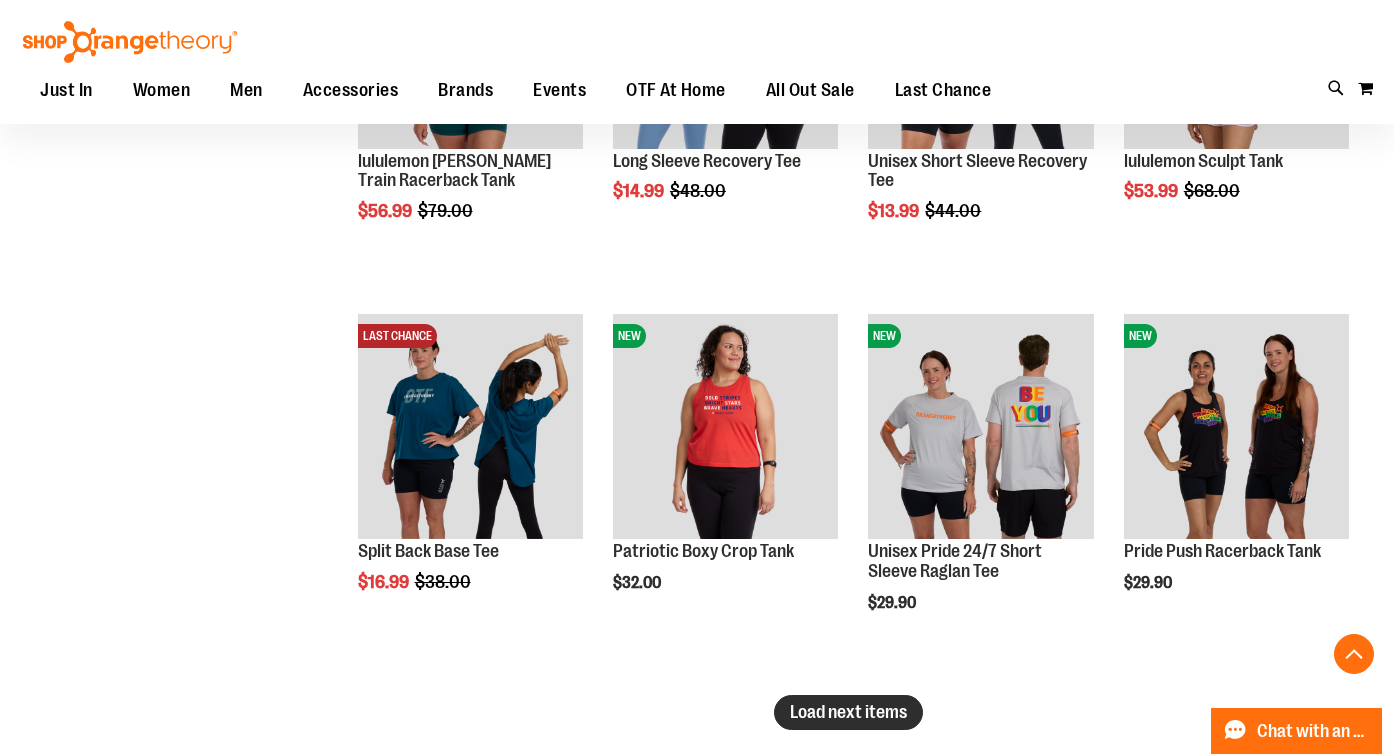 click on "Load next items" at bounding box center (848, 712) 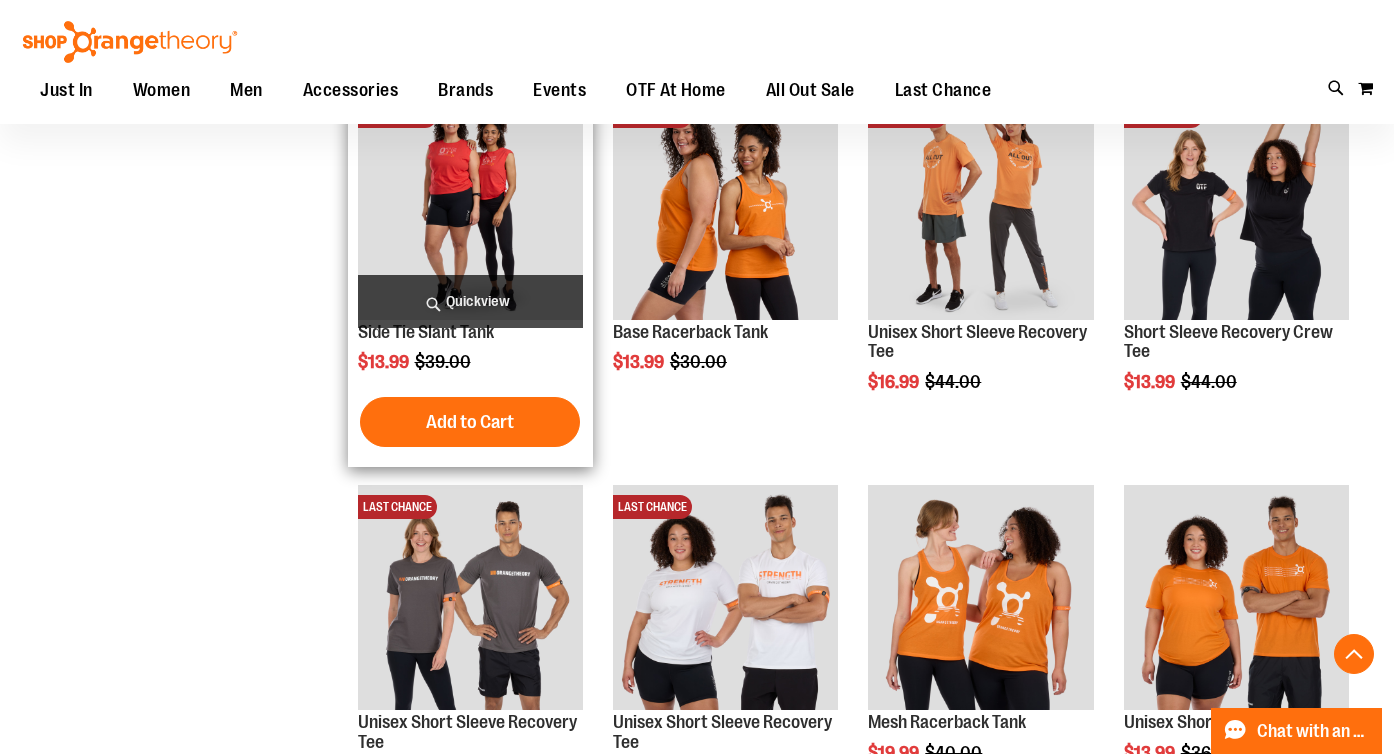 scroll, scrollTop: 5634, scrollLeft: 0, axis: vertical 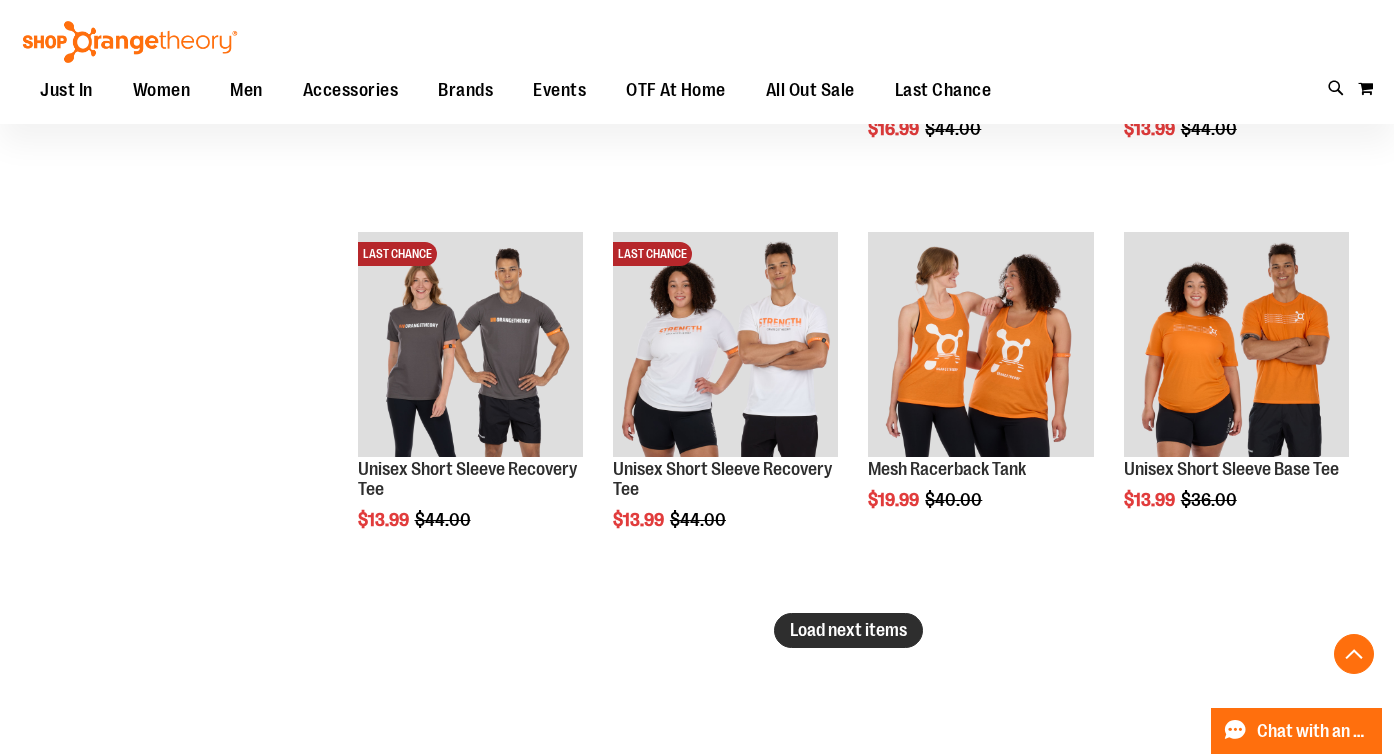 click on "Load next items" at bounding box center (848, 630) 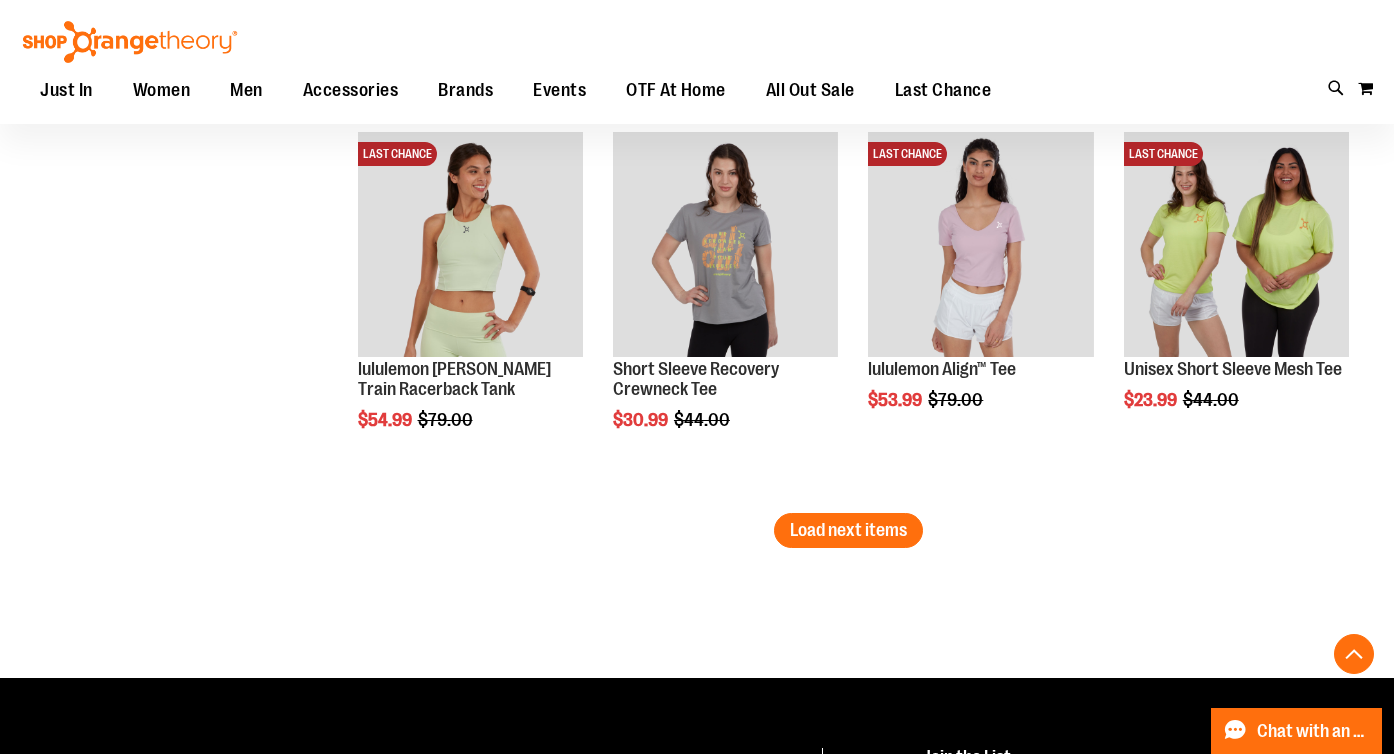 scroll, scrollTop: 6961, scrollLeft: 0, axis: vertical 